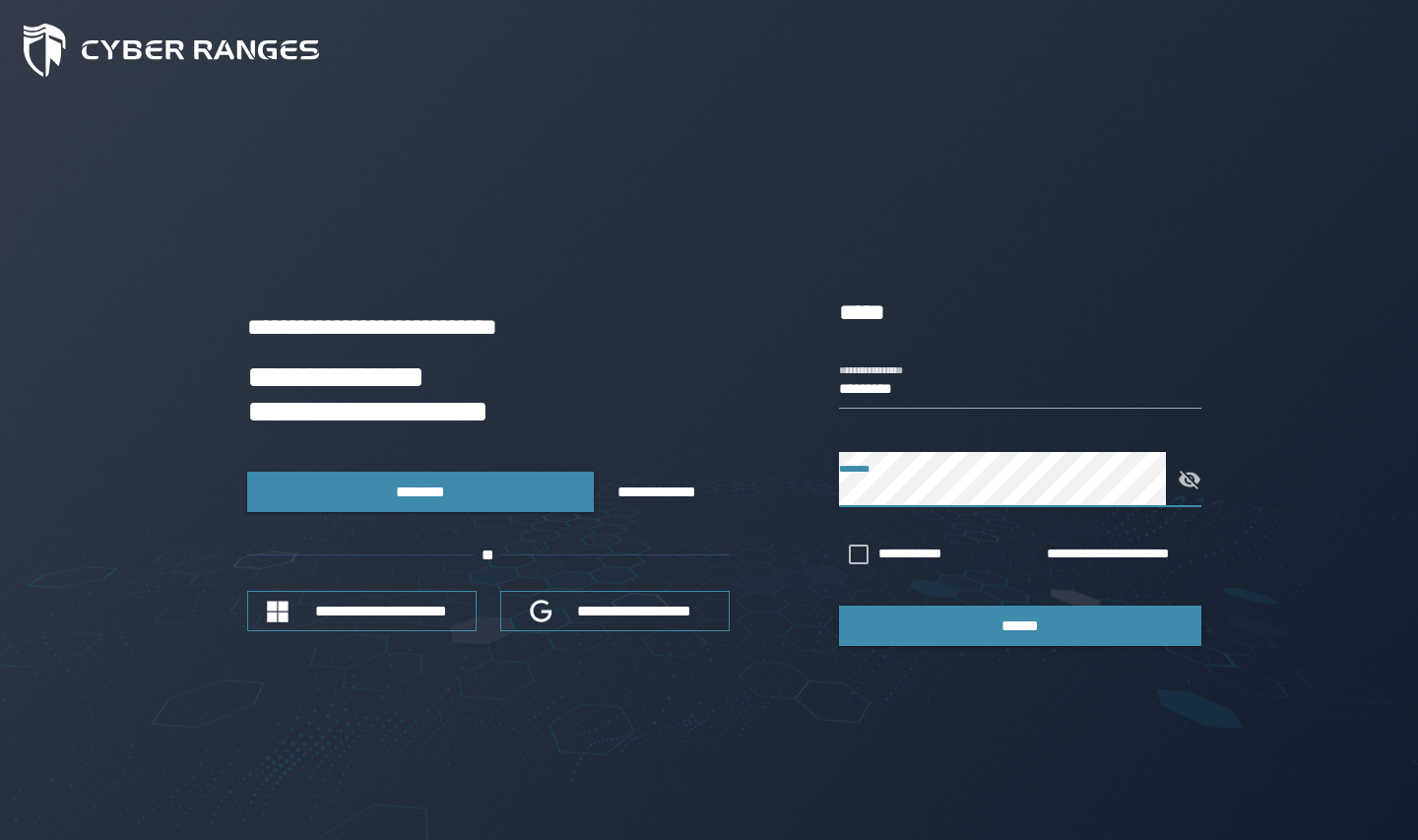 scroll, scrollTop: 0, scrollLeft: 0, axis: both 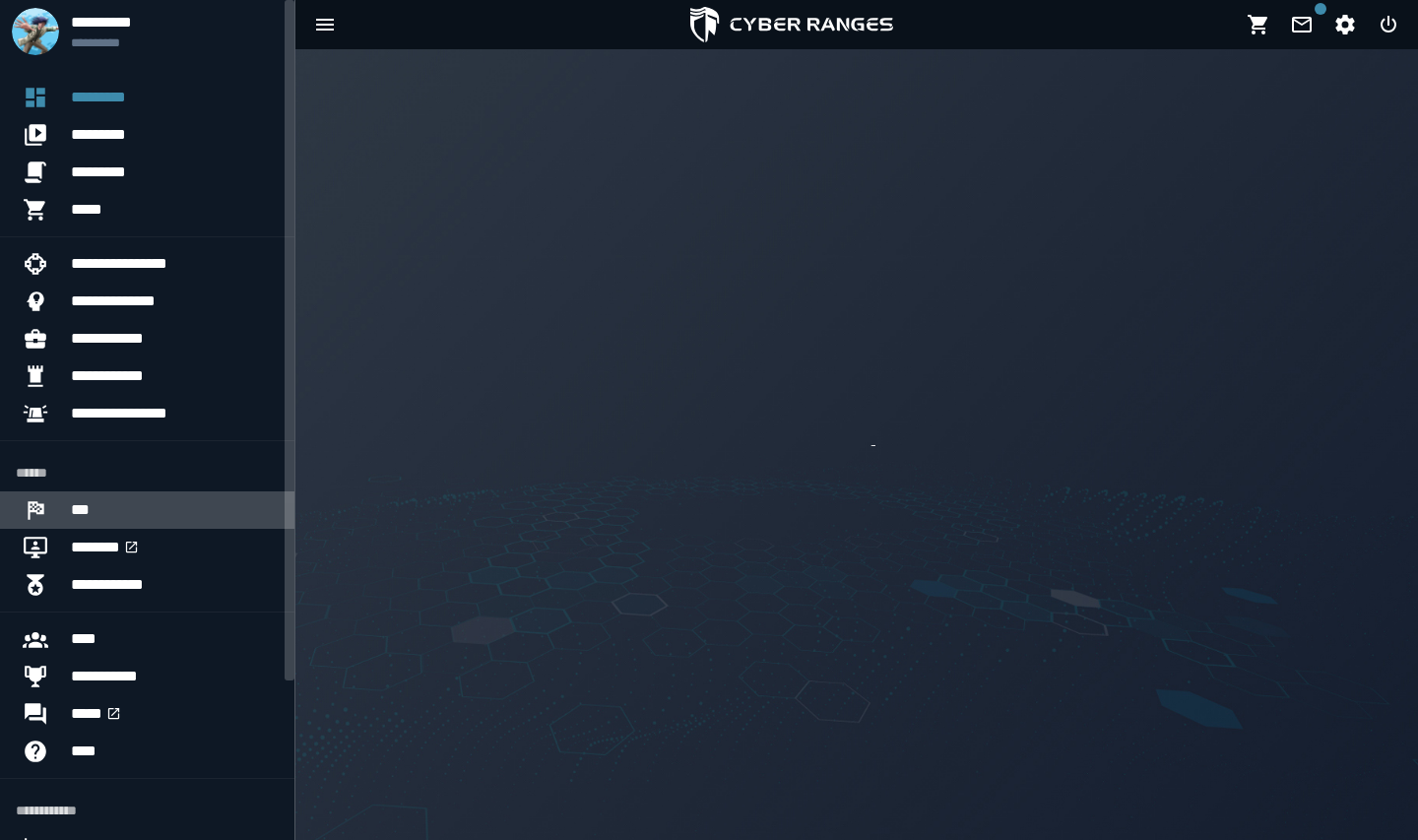 click on "***" at bounding box center (174, 510) 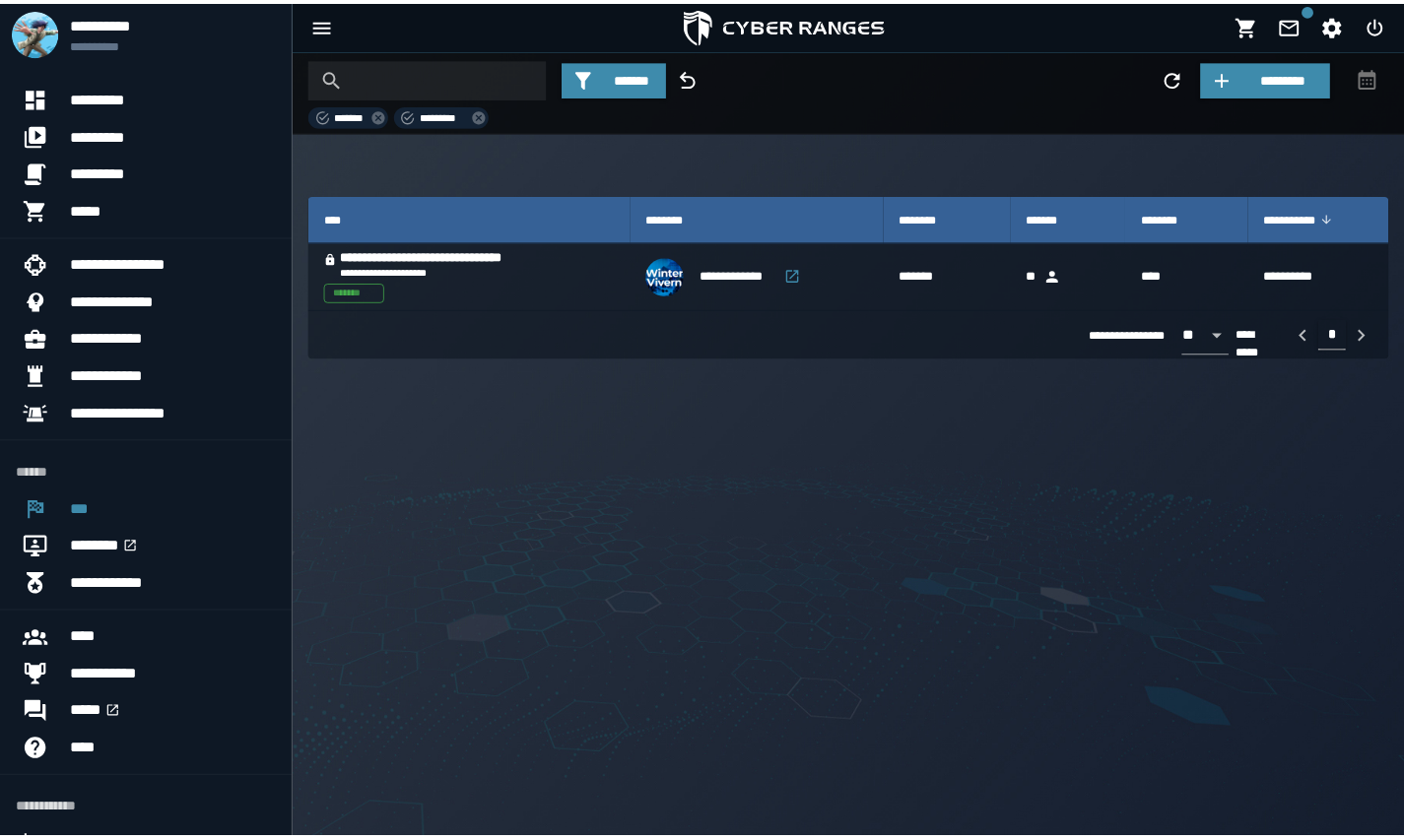 scroll, scrollTop: 0, scrollLeft: 0, axis: both 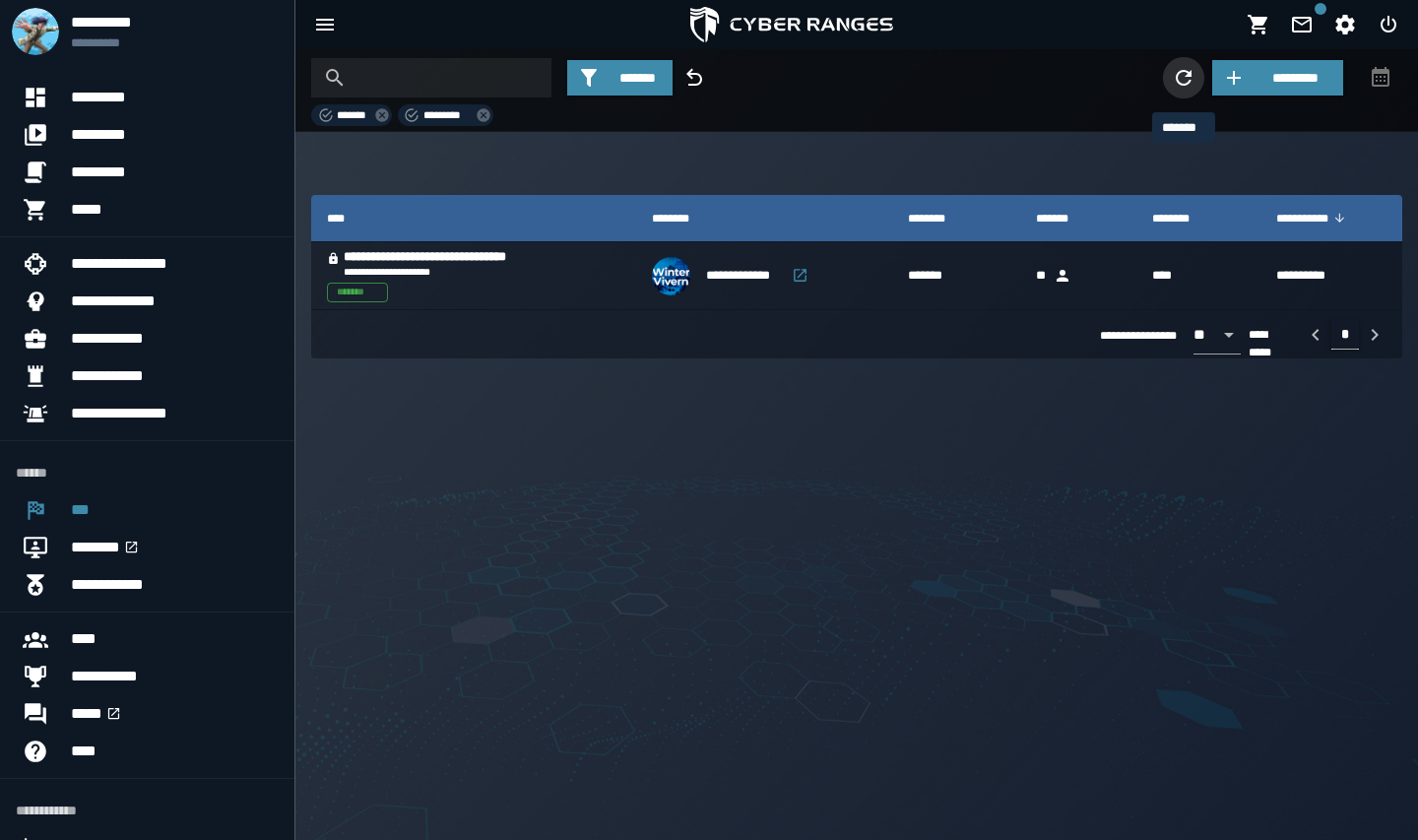 click 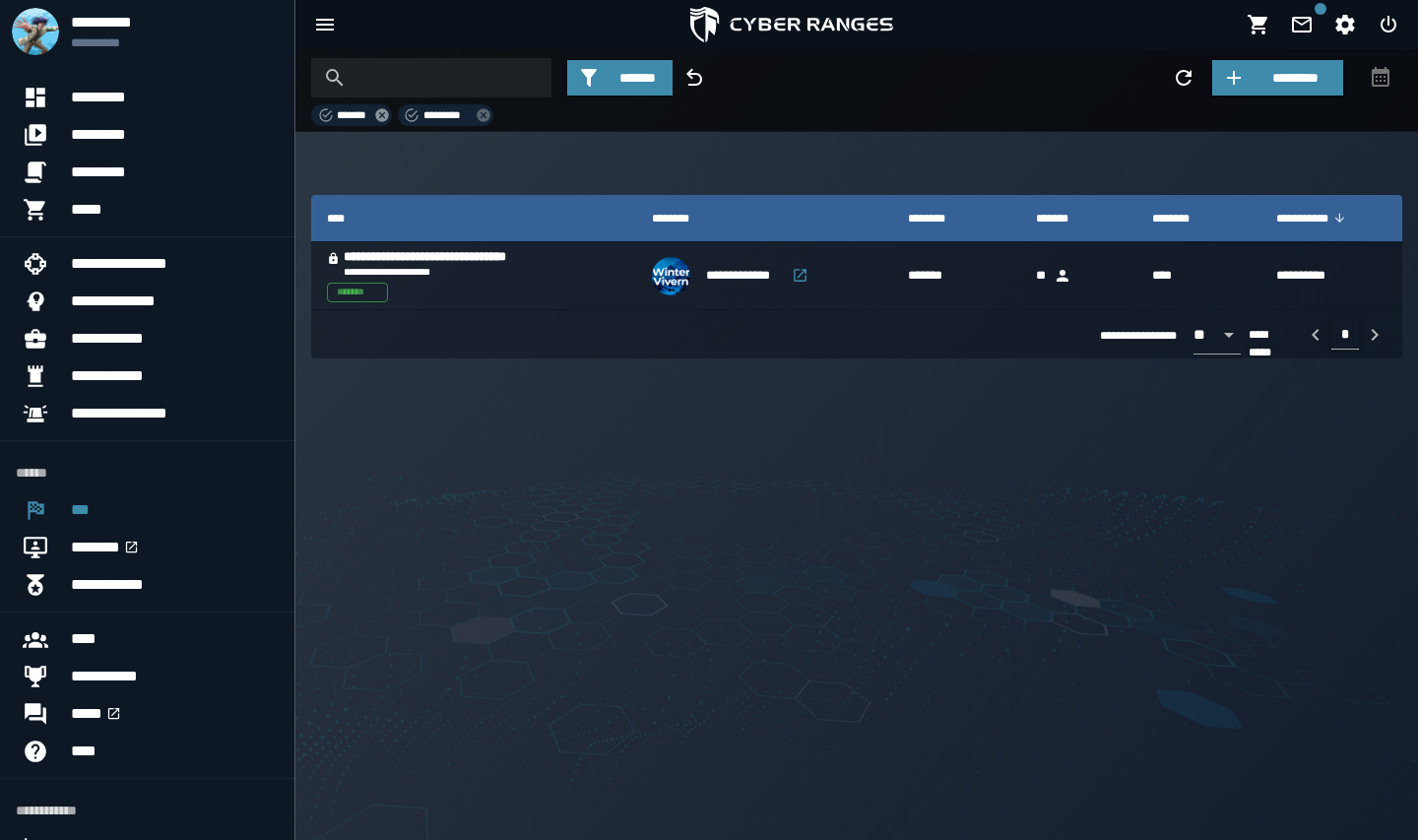 click 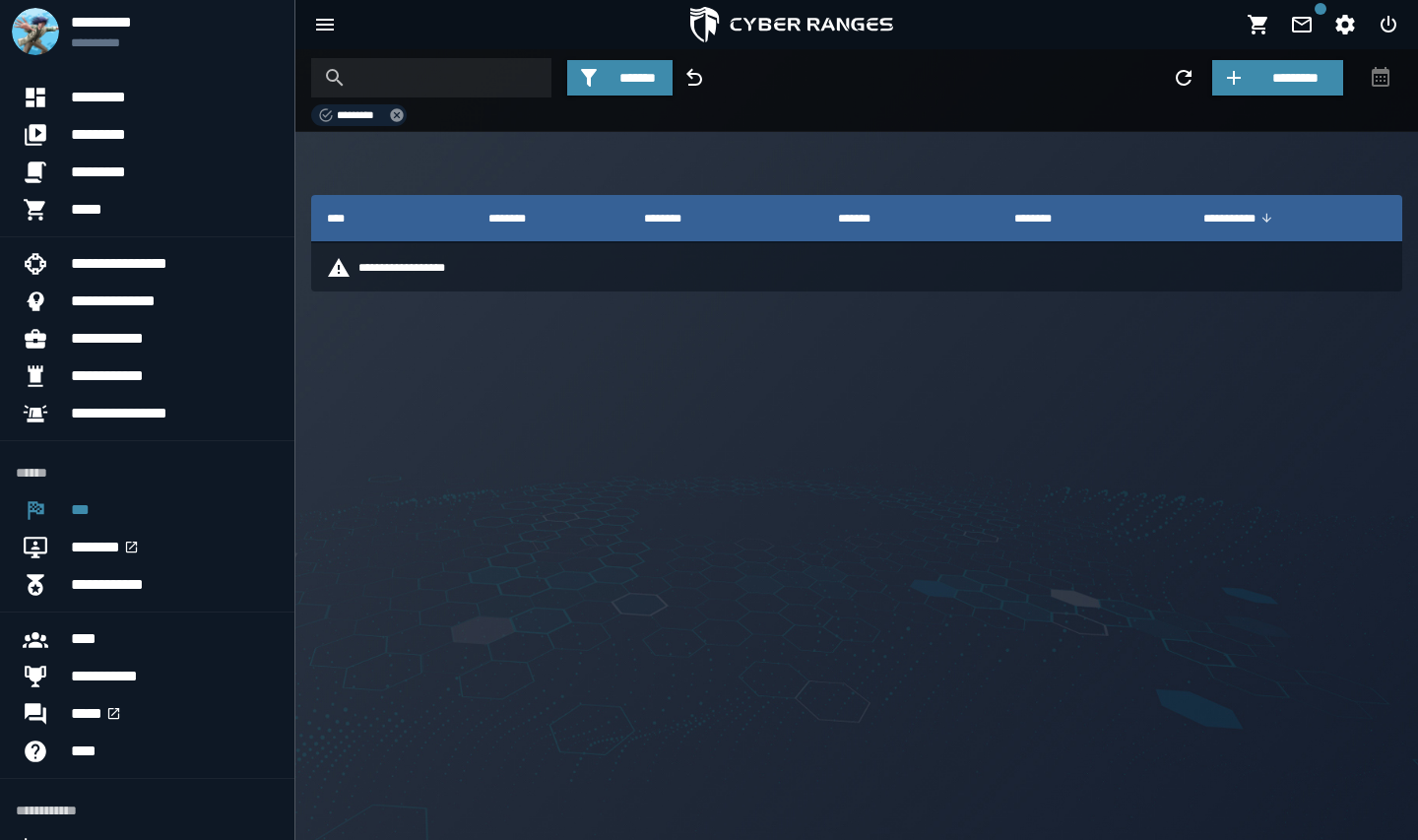 click 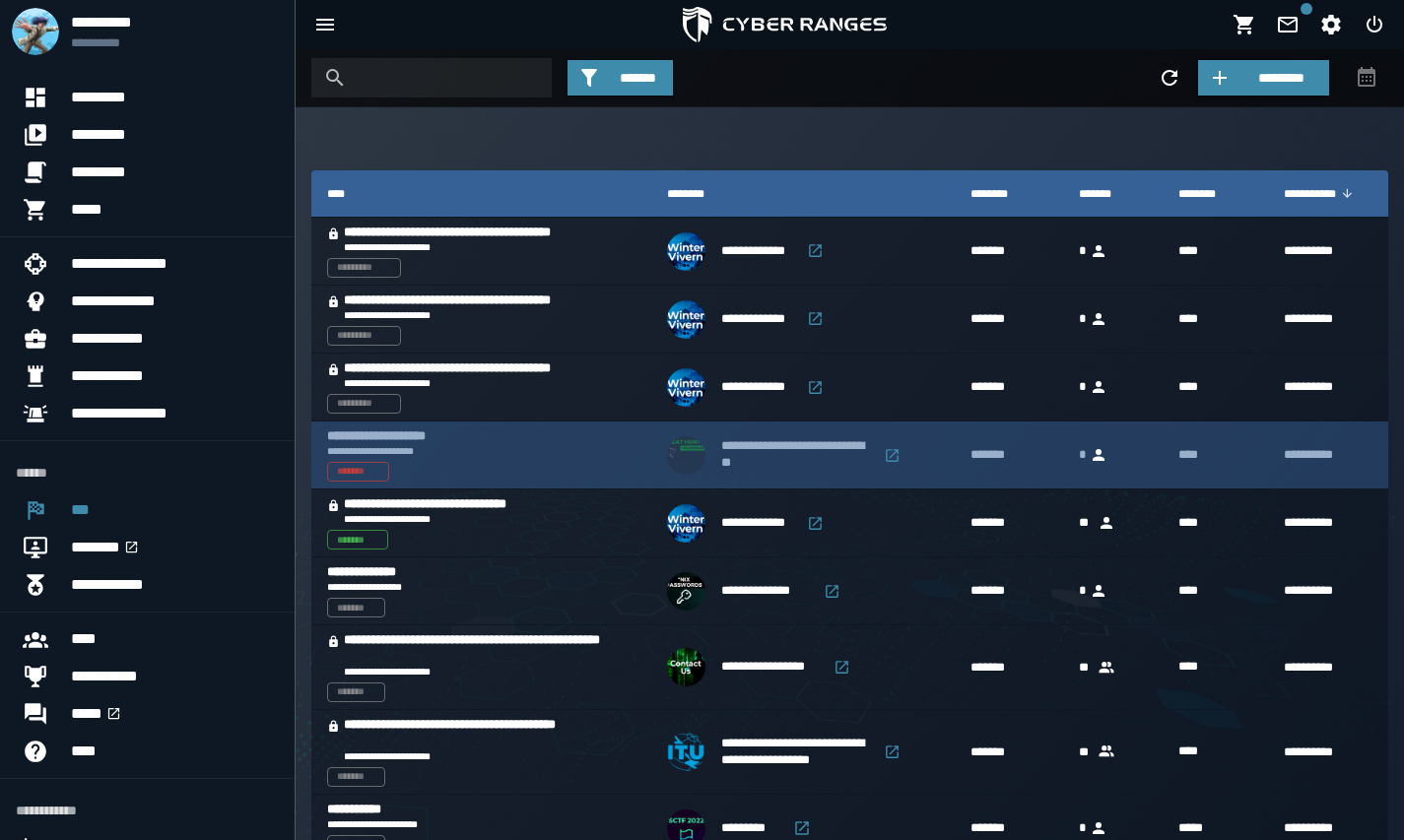 click on "**********" at bounding box center [391, 436] 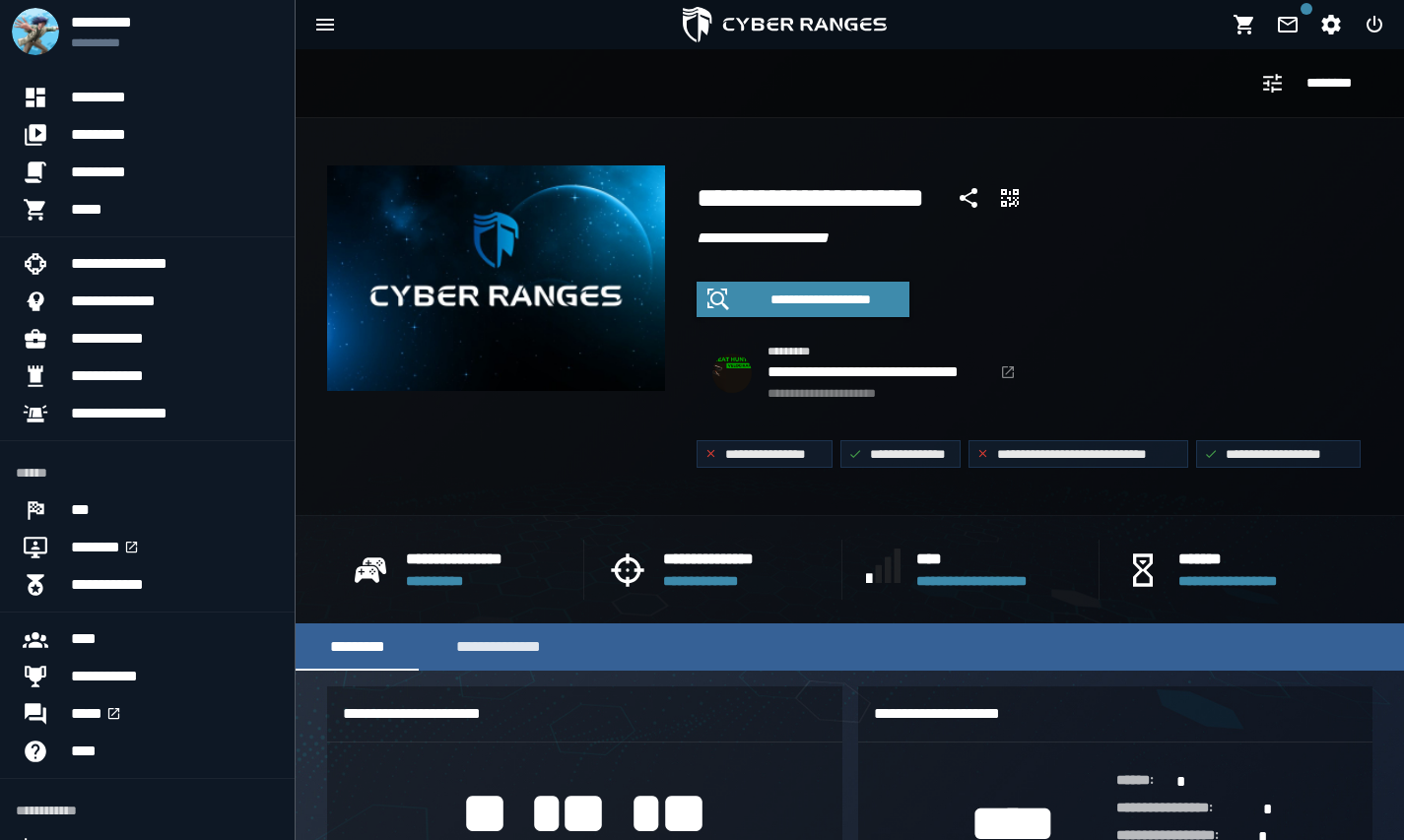 scroll, scrollTop: 0, scrollLeft: 0, axis: both 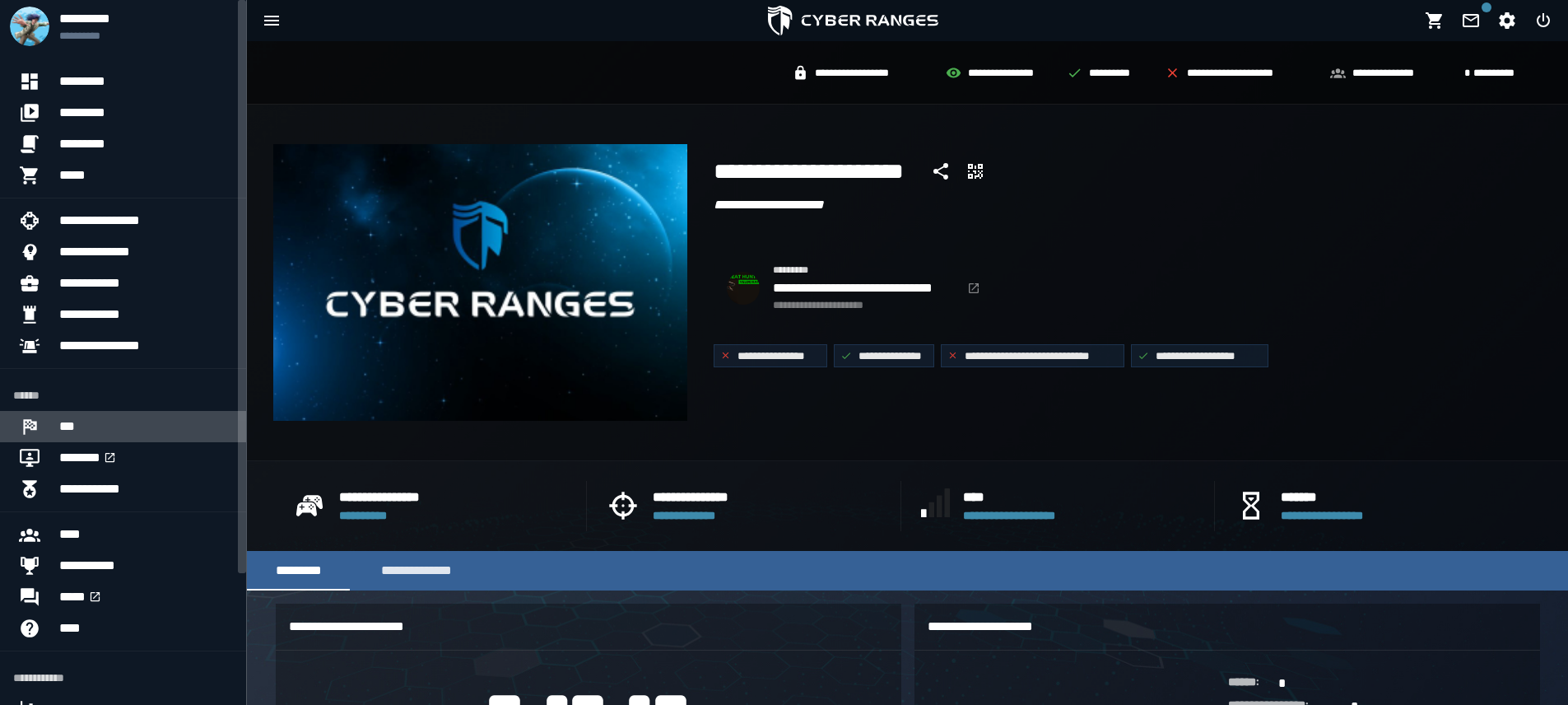 click at bounding box center [36, 427] 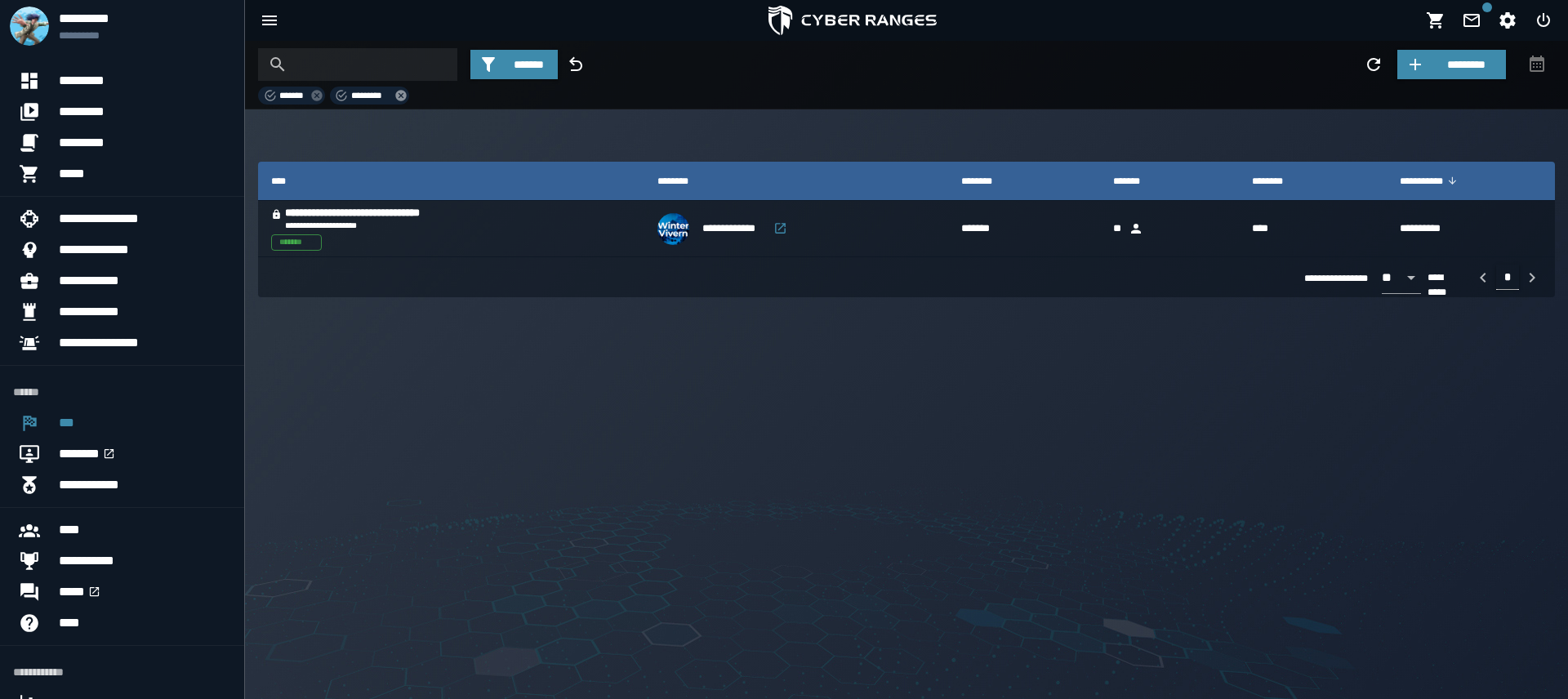 click 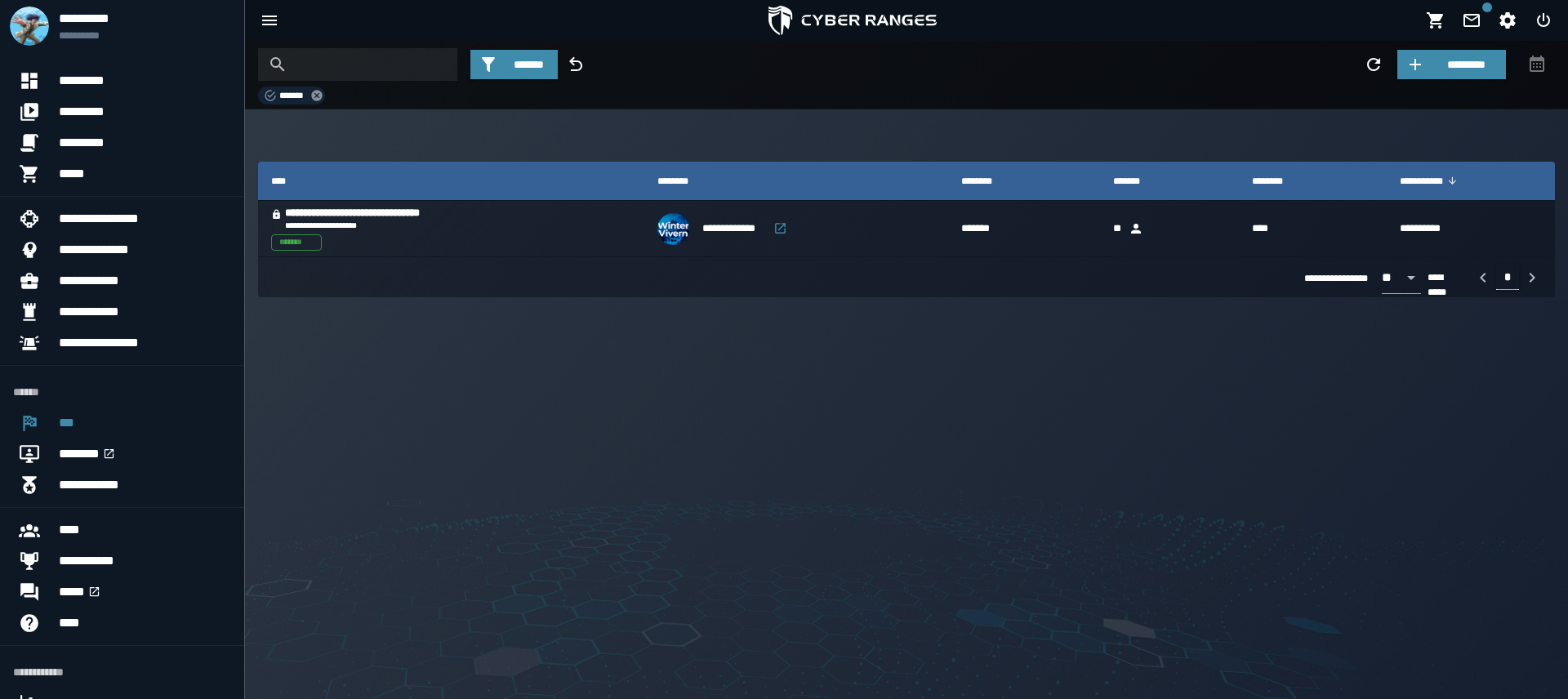 click 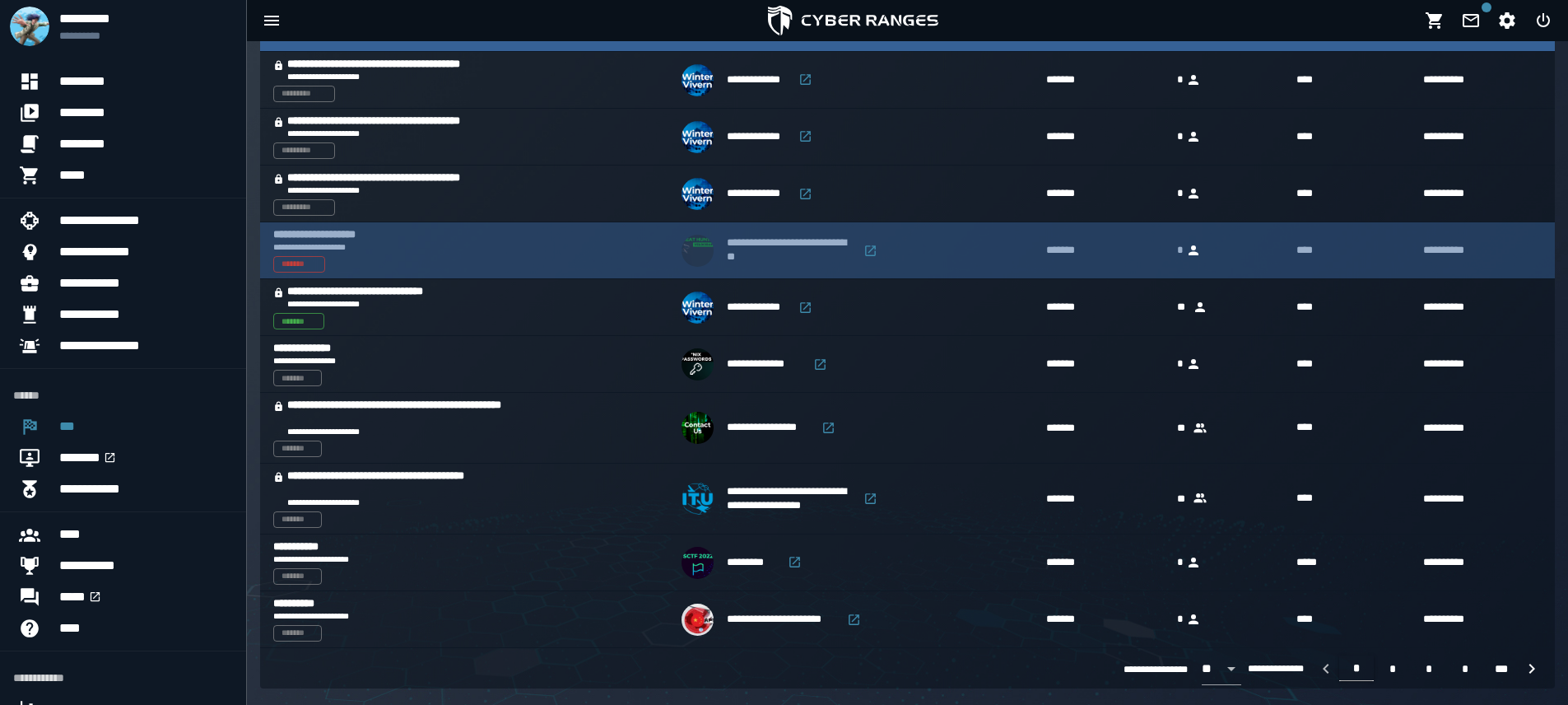 scroll, scrollTop: 0, scrollLeft: 0, axis: both 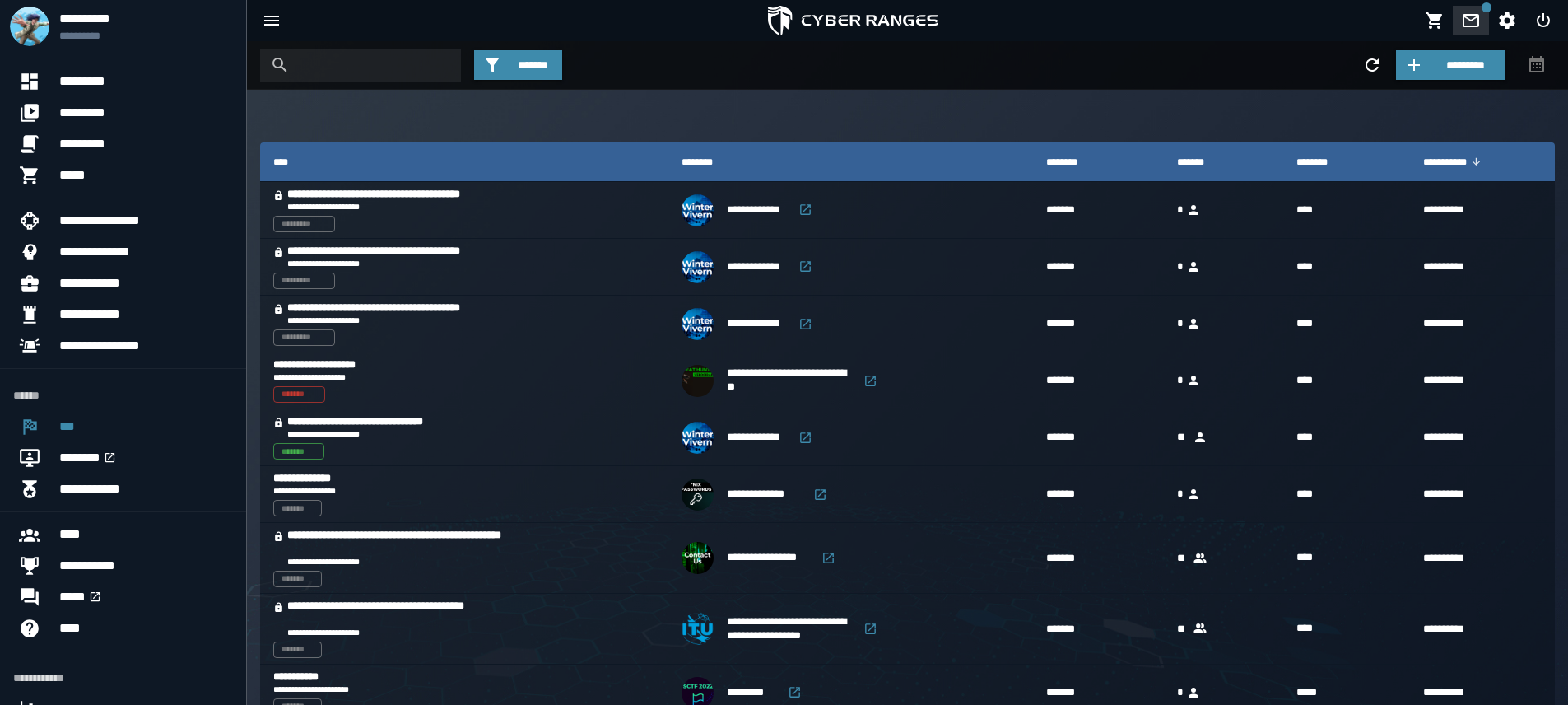 click 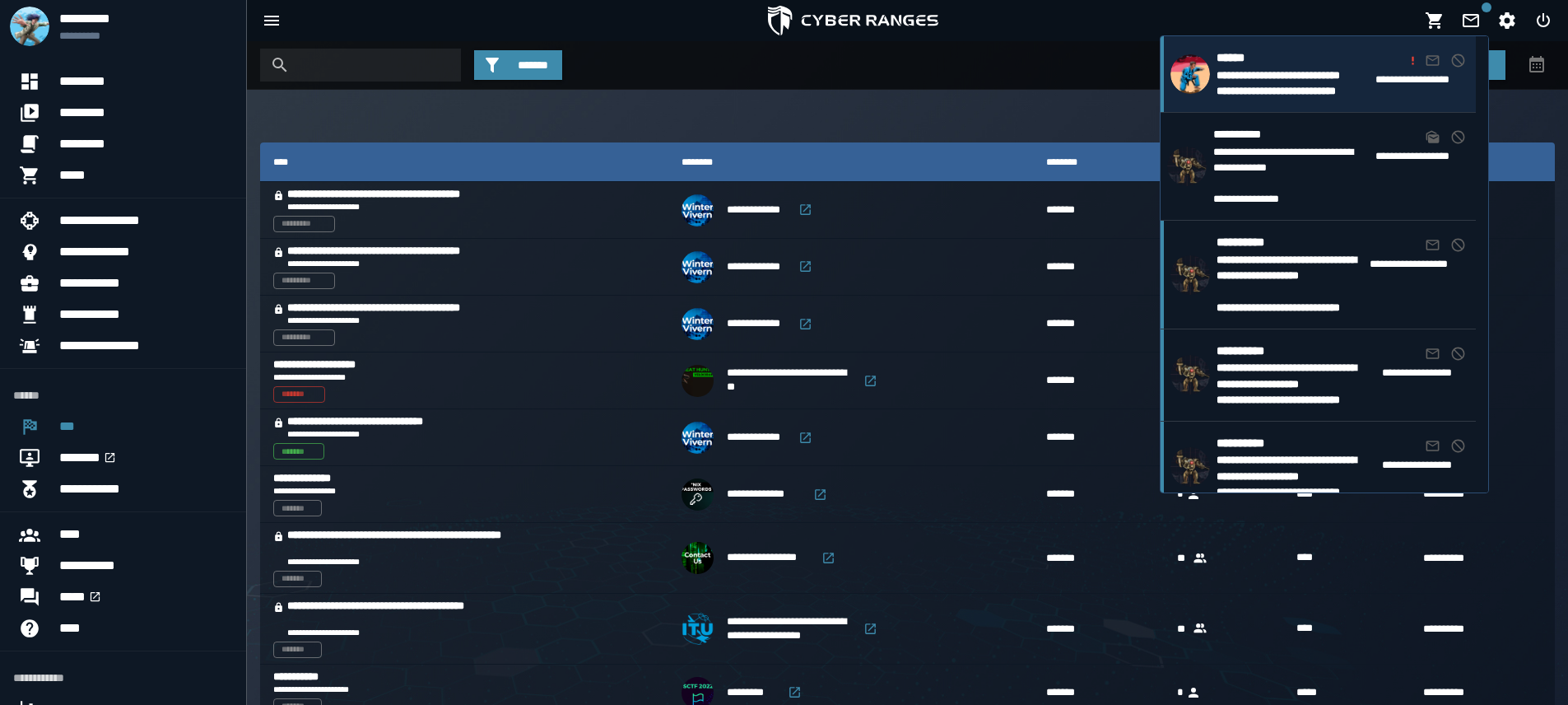click on "**********" at bounding box center (1292, 91) 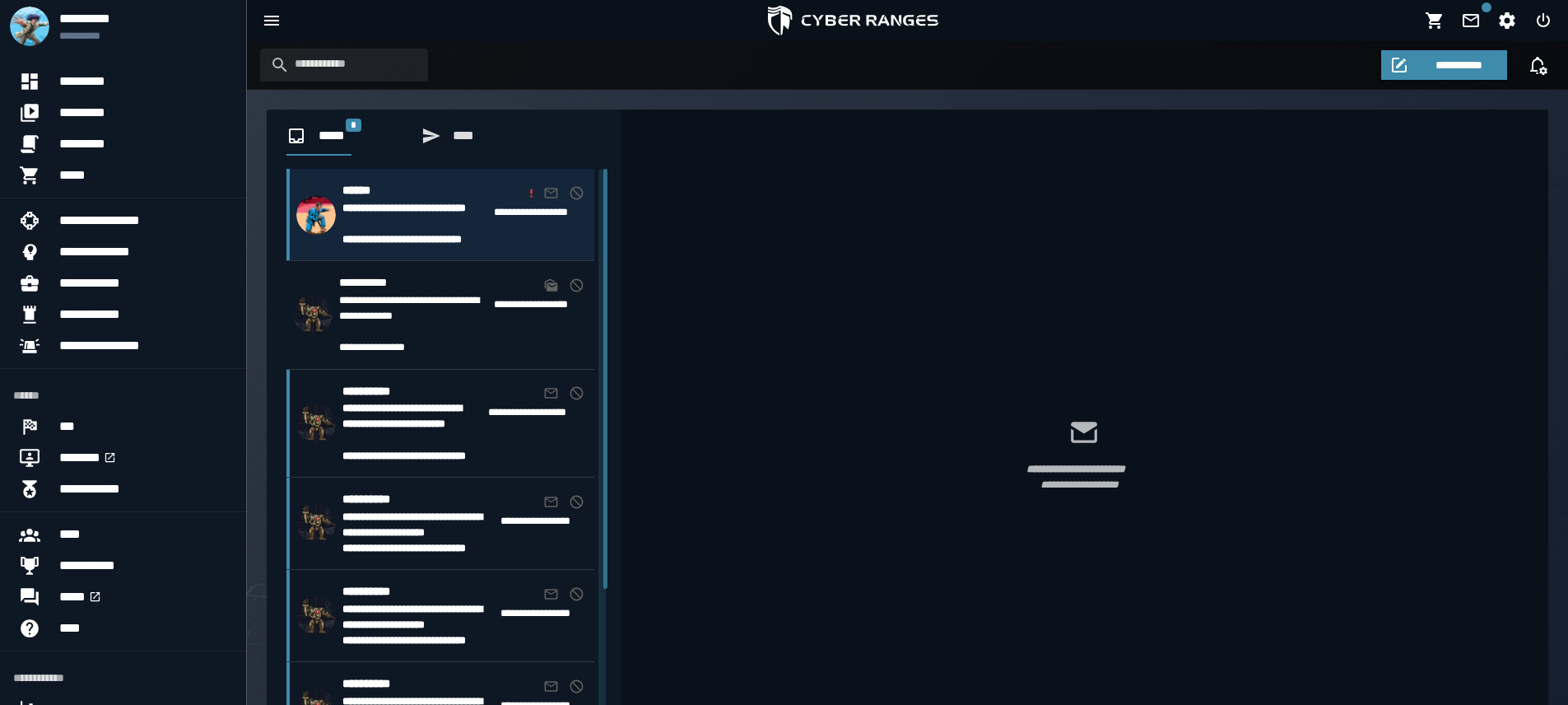 click on "**********" at bounding box center (415, 216) 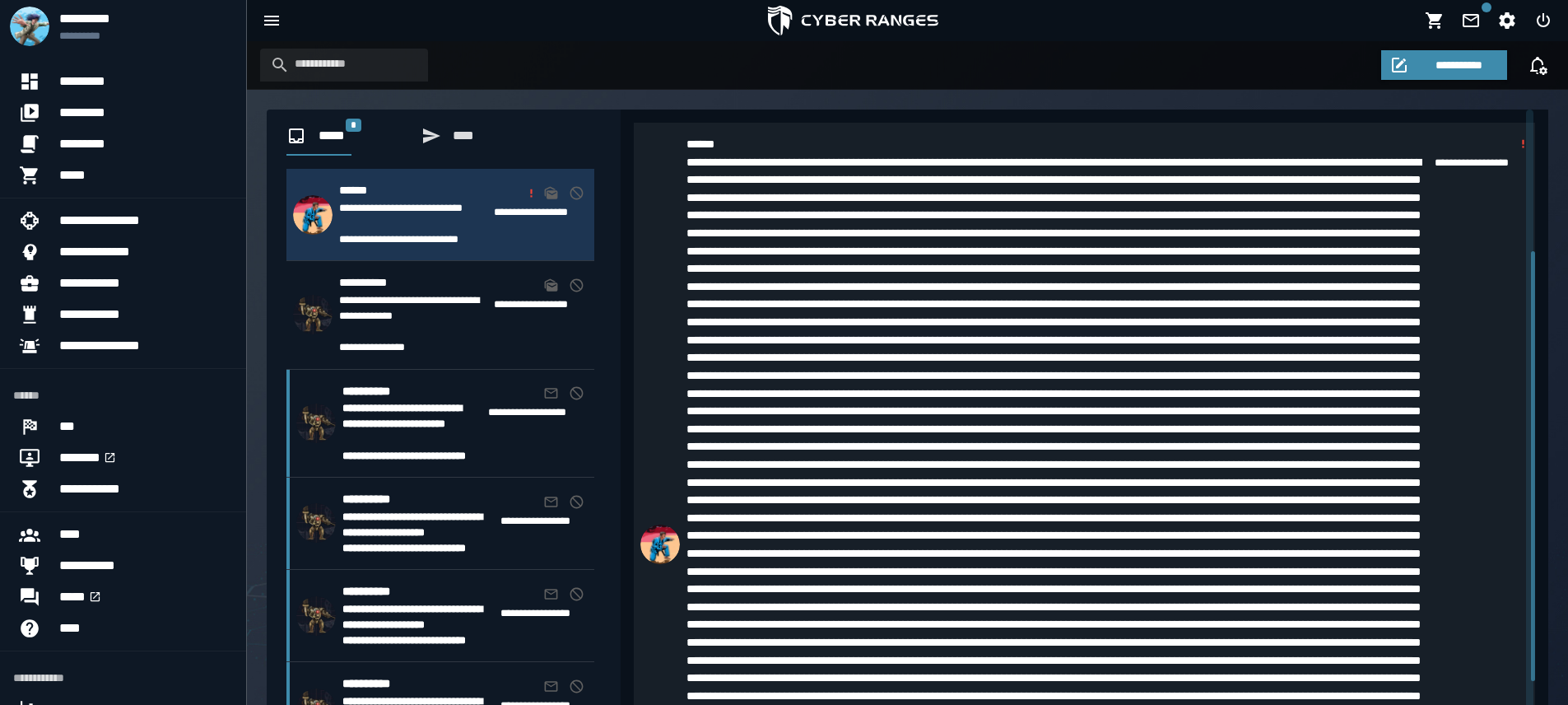 scroll, scrollTop: 441, scrollLeft: 0, axis: vertical 